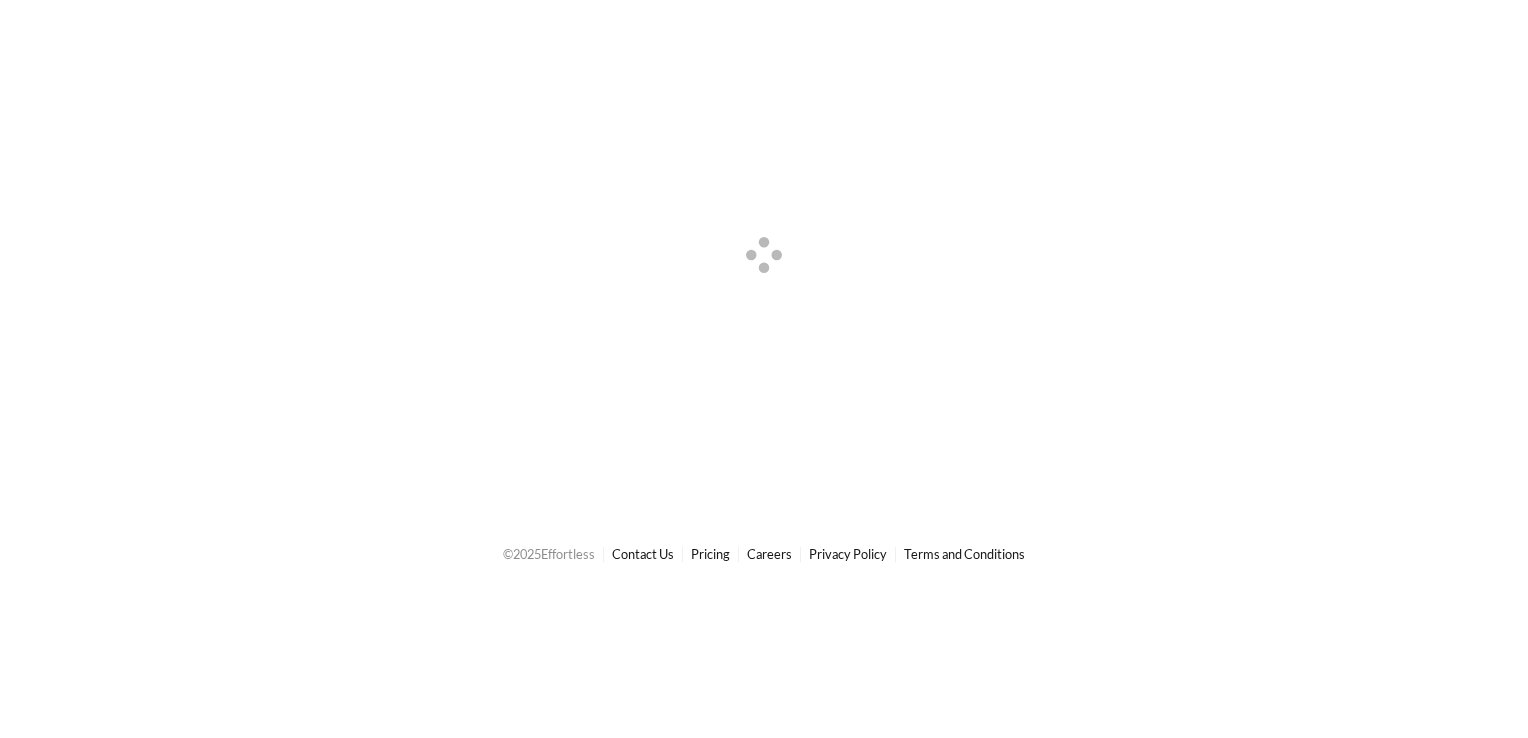 scroll, scrollTop: 0, scrollLeft: 0, axis: both 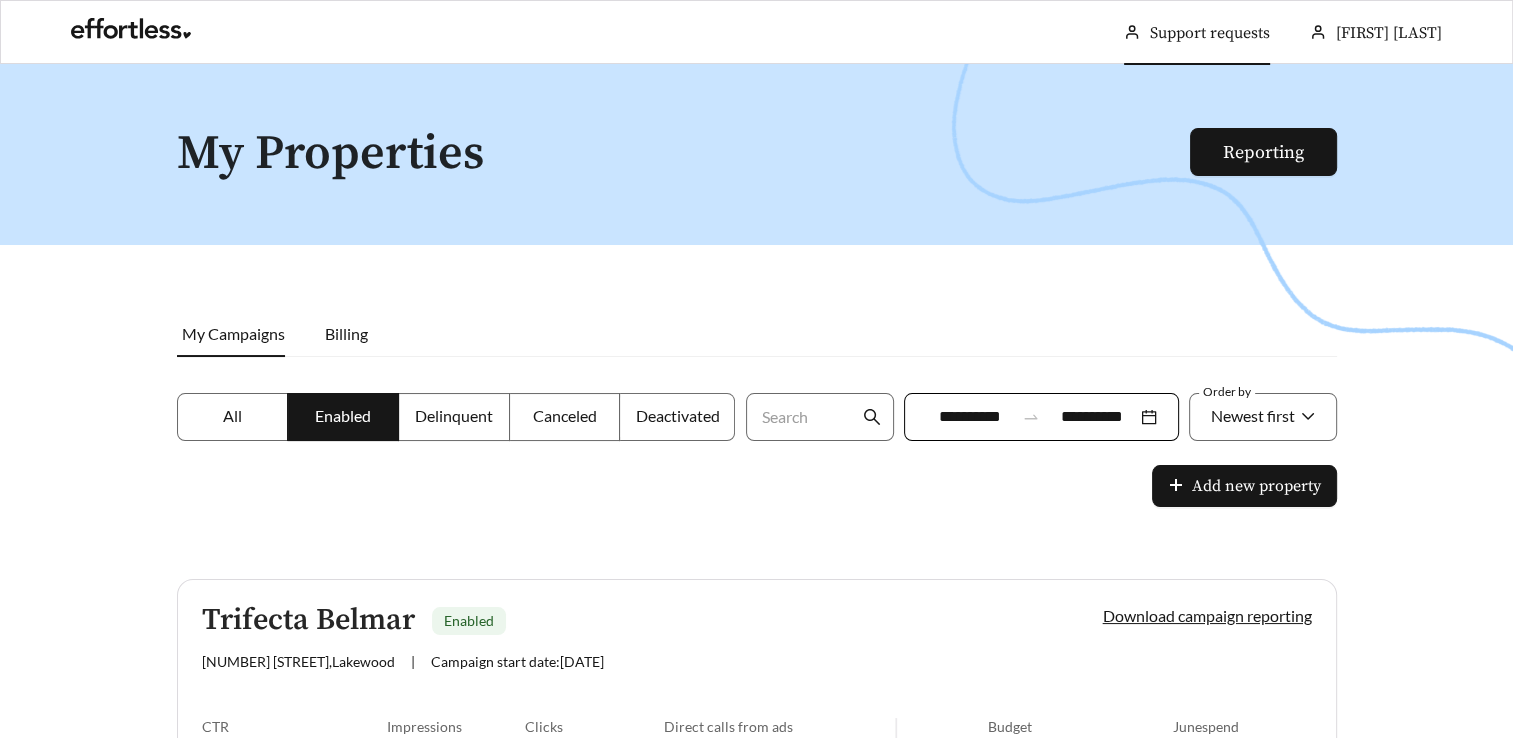 click on "Support requests" at bounding box center [1210, 33] 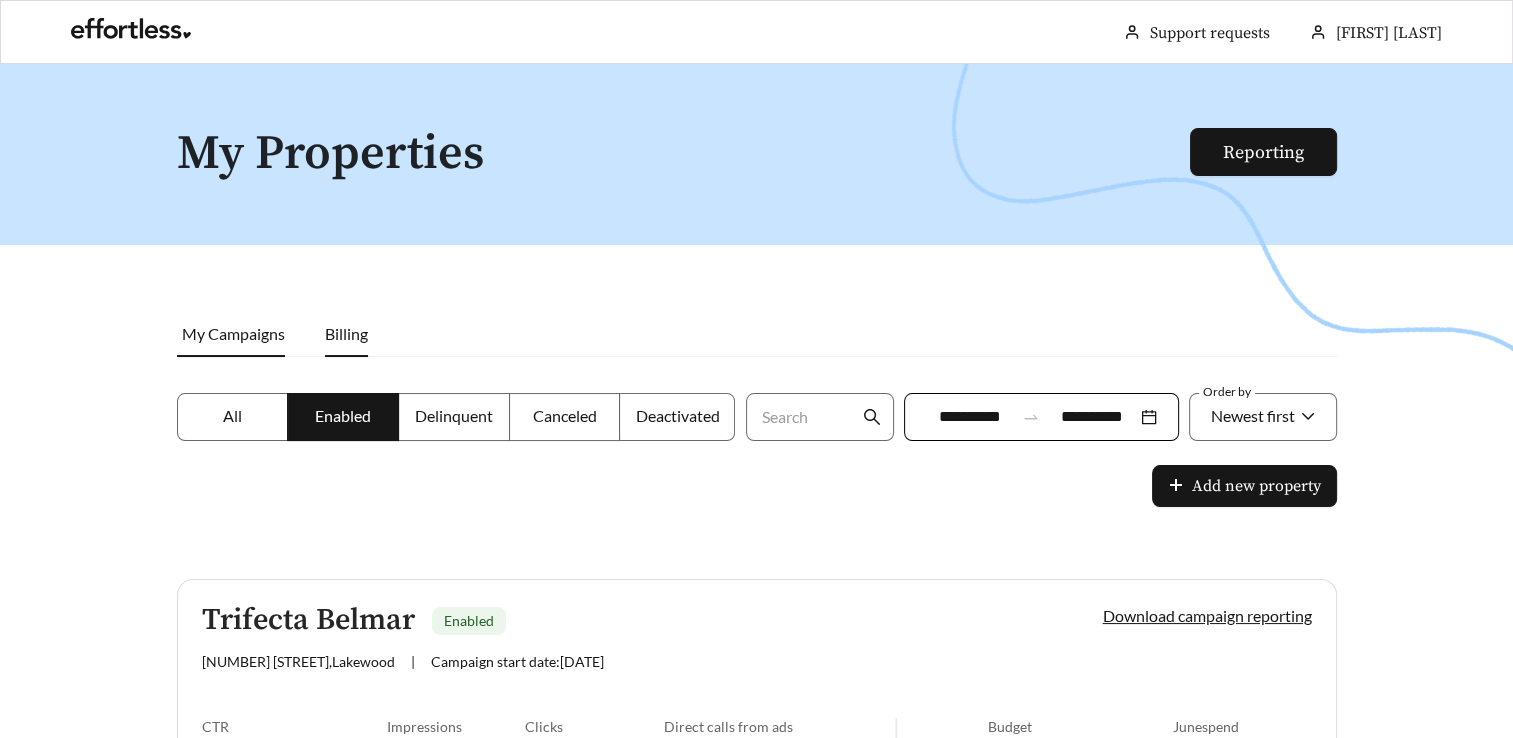 click on "Billing" at bounding box center [346, 333] 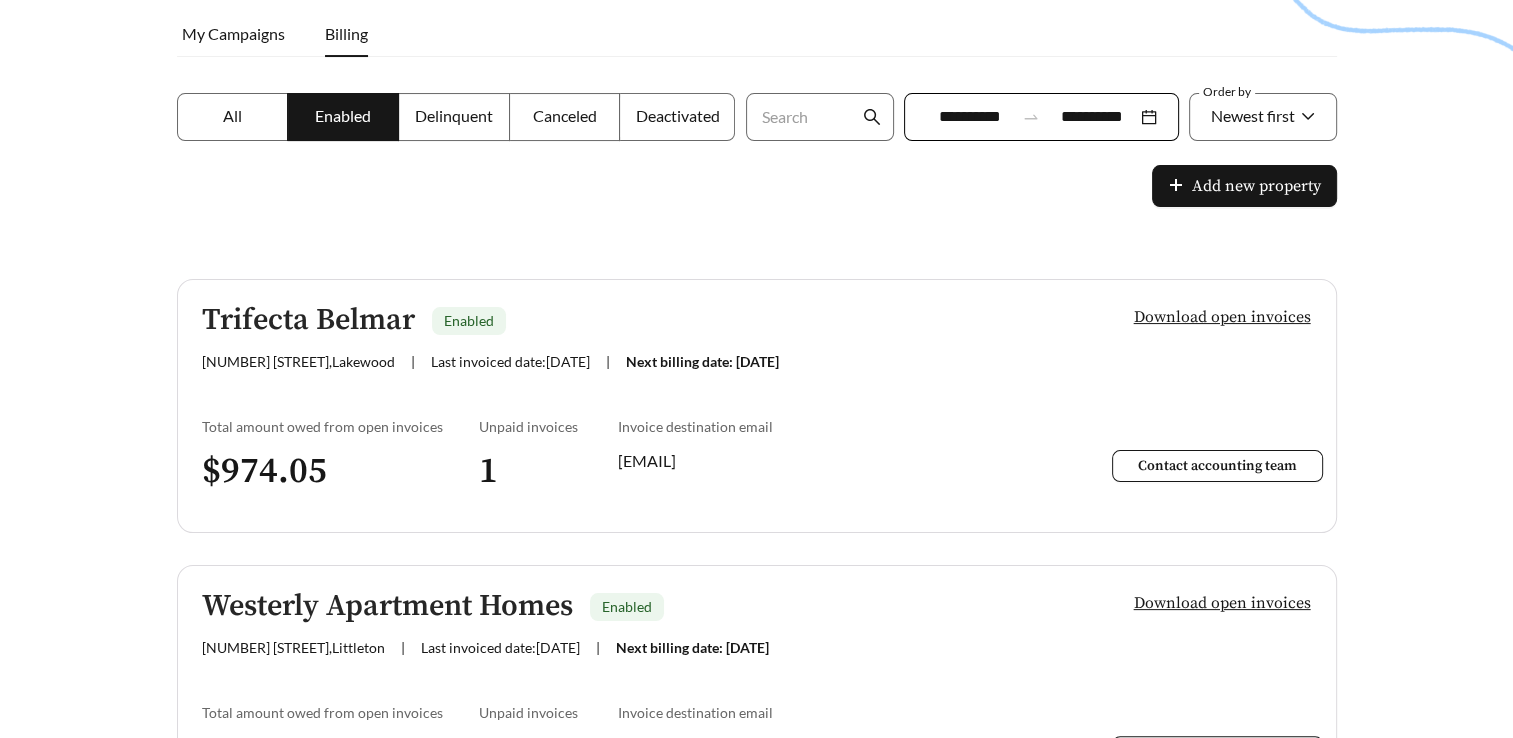 scroll, scrollTop: 483, scrollLeft: 0, axis: vertical 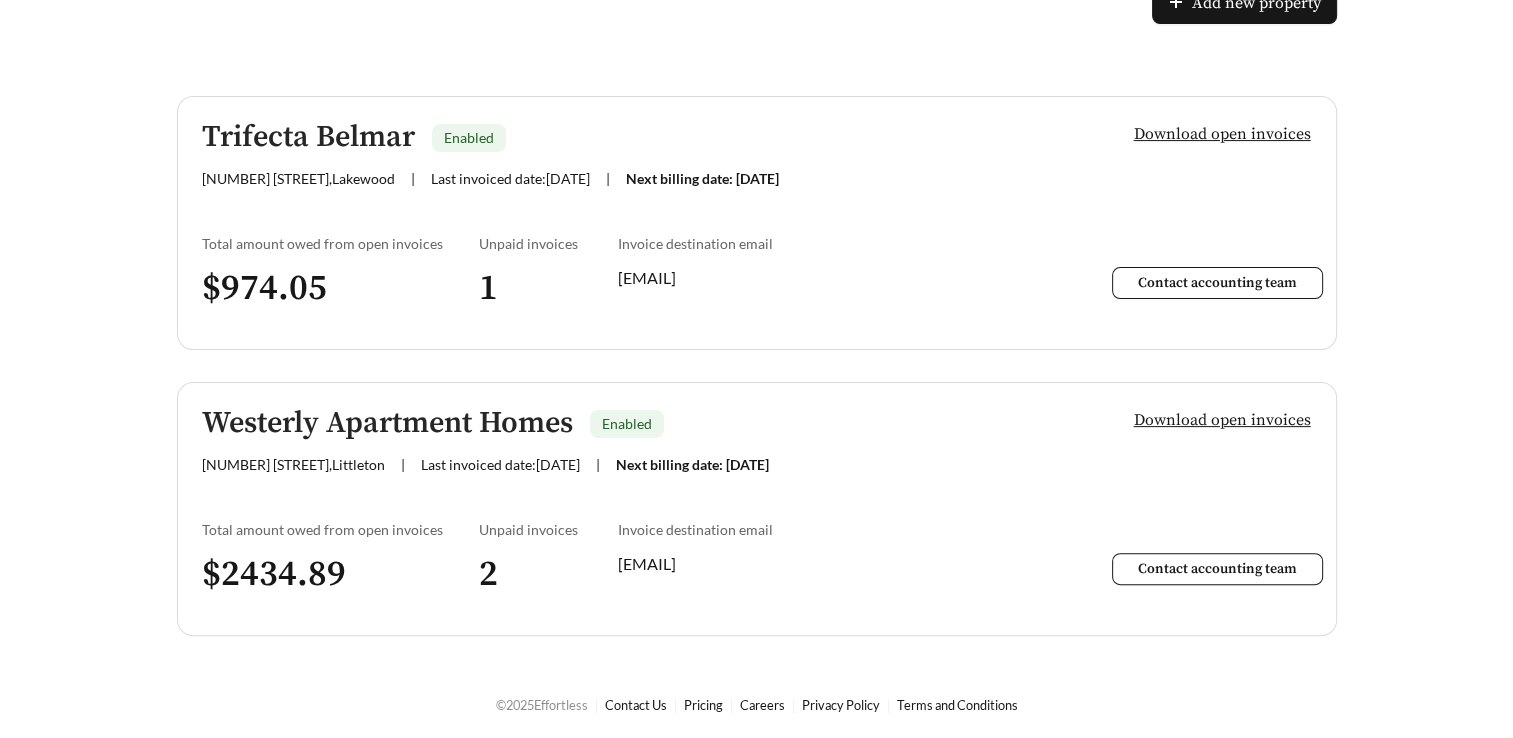 click on "Download open invoices" at bounding box center [1222, 420] 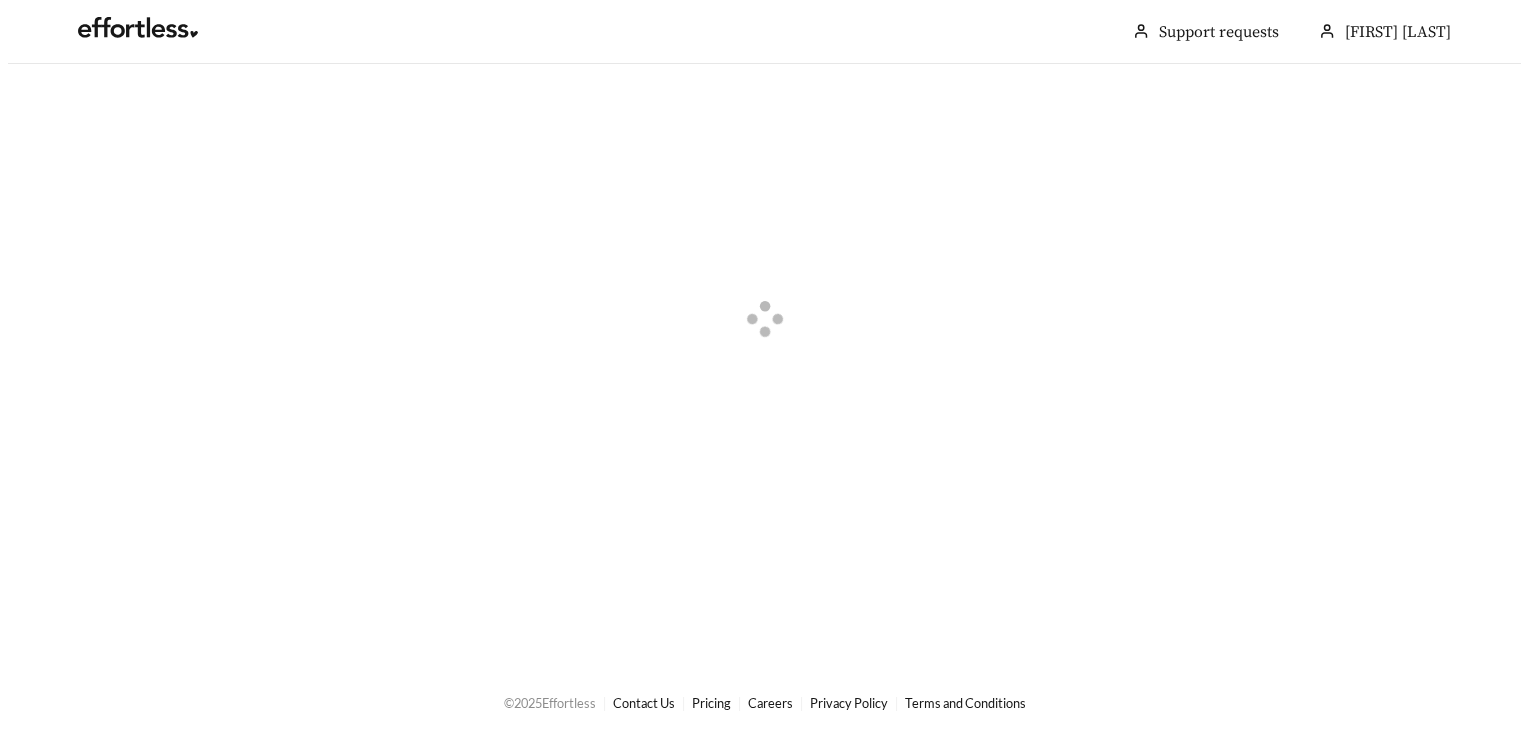 scroll, scrollTop: 0, scrollLeft: 0, axis: both 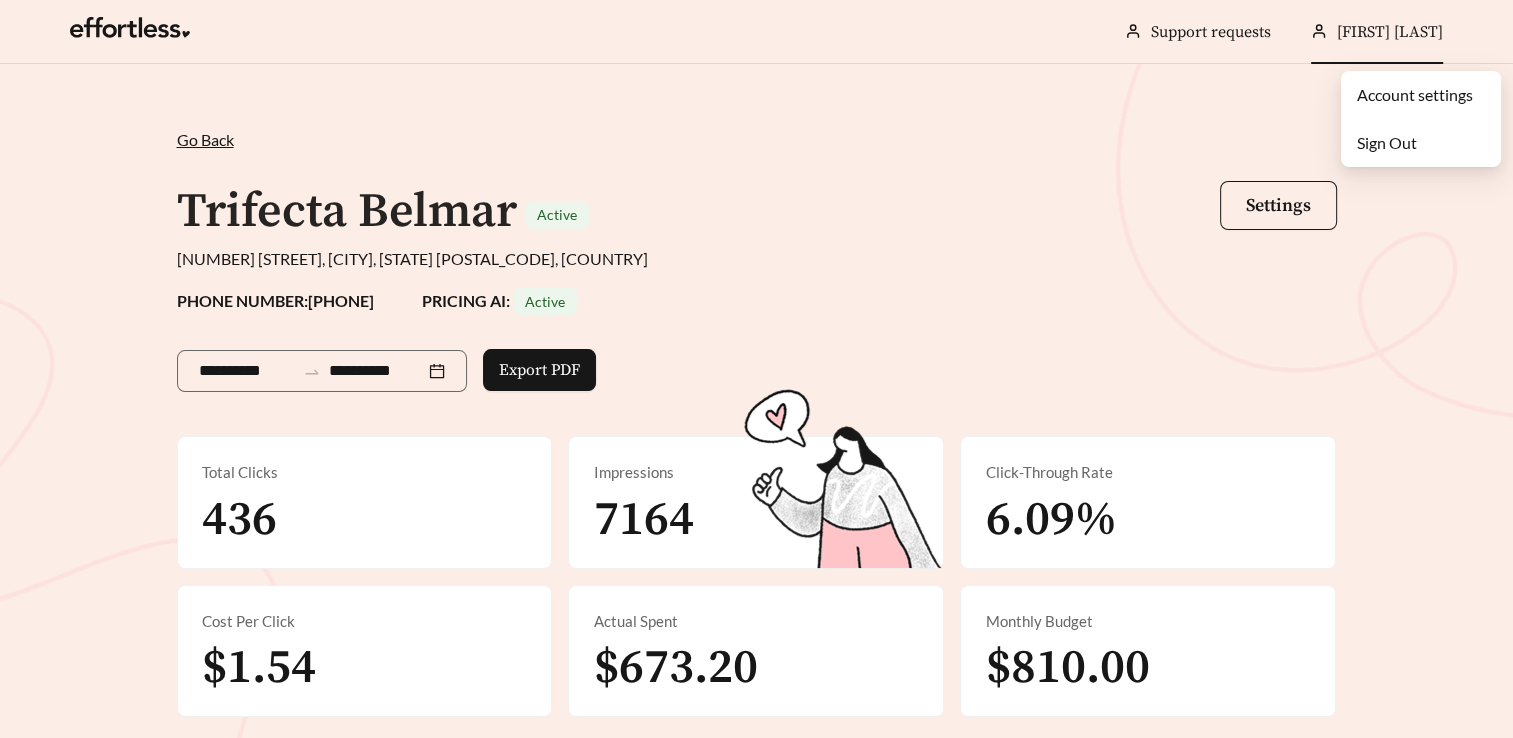 click on "[FIRST] [LAST]" at bounding box center (1390, 32) 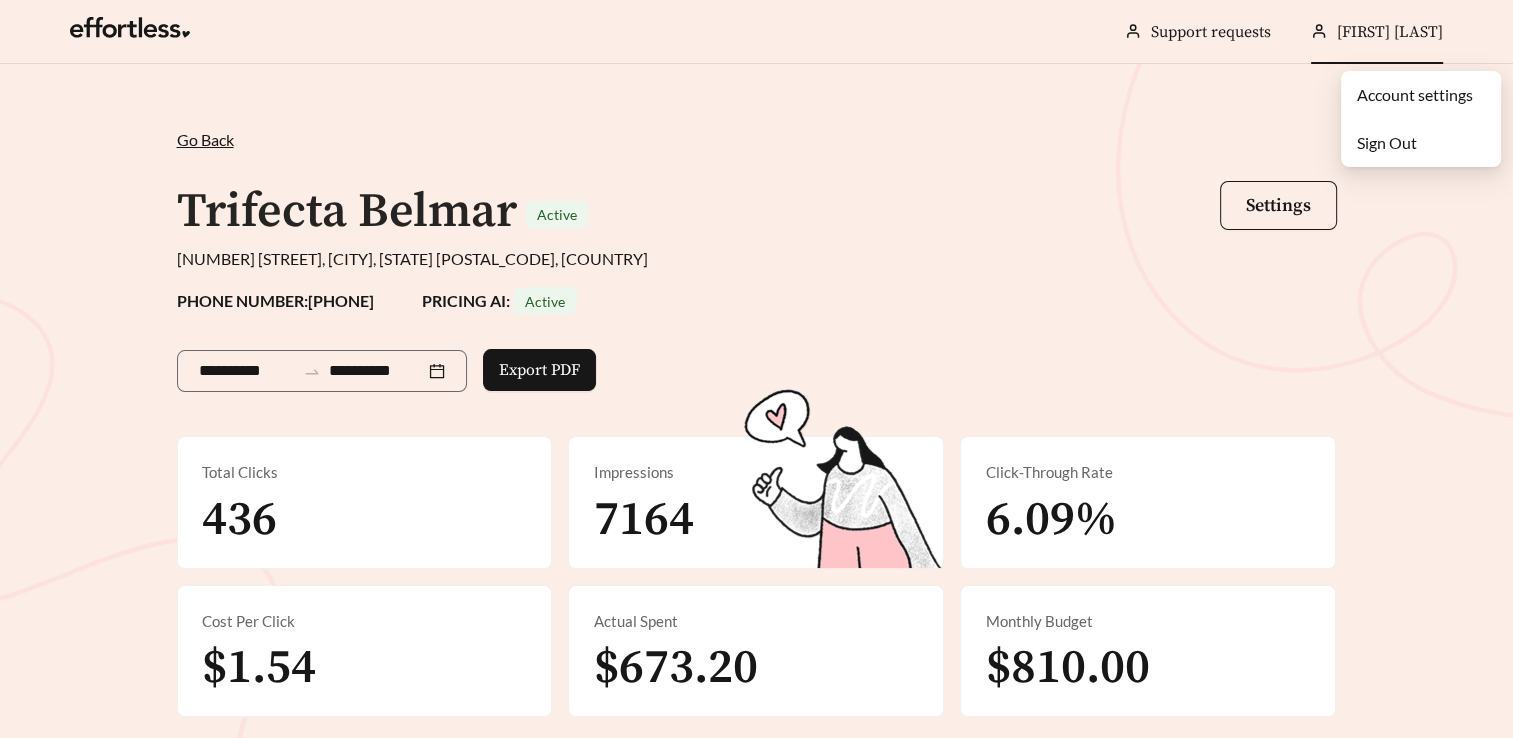 click on "Account settings" at bounding box center [1415, 94] 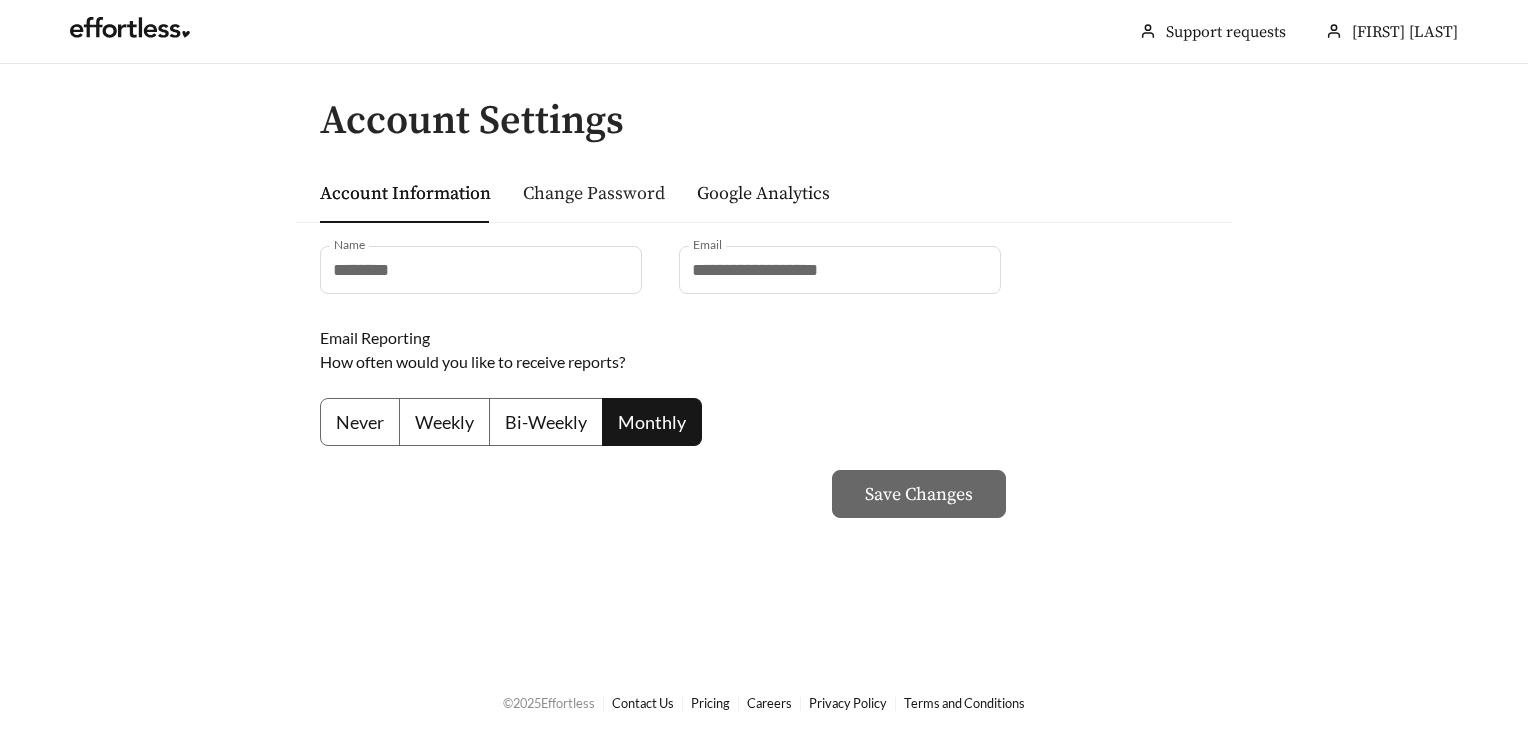 click on "Change Password" at bounding box center [594, 193] 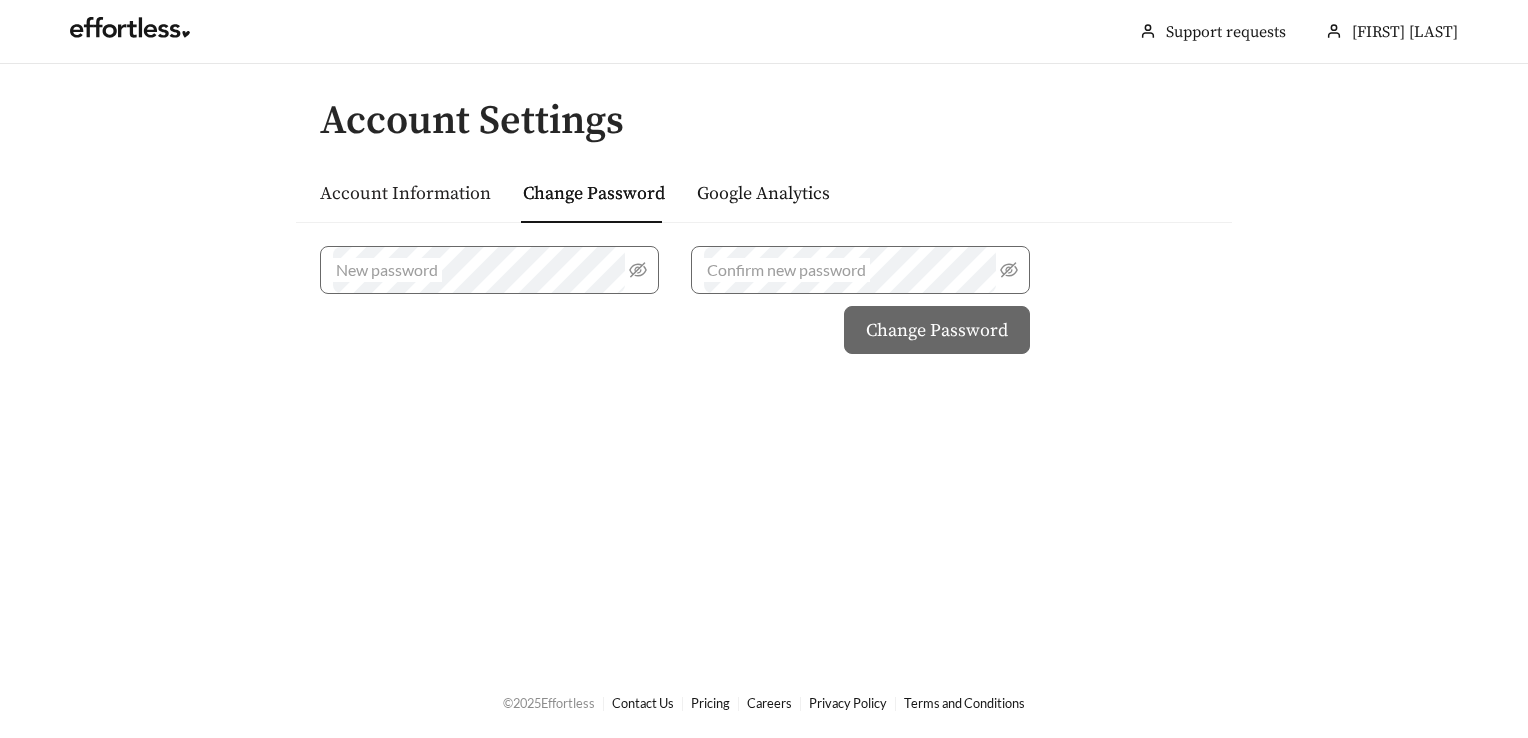 click on "Account Information" at bounding box center (405, 193) 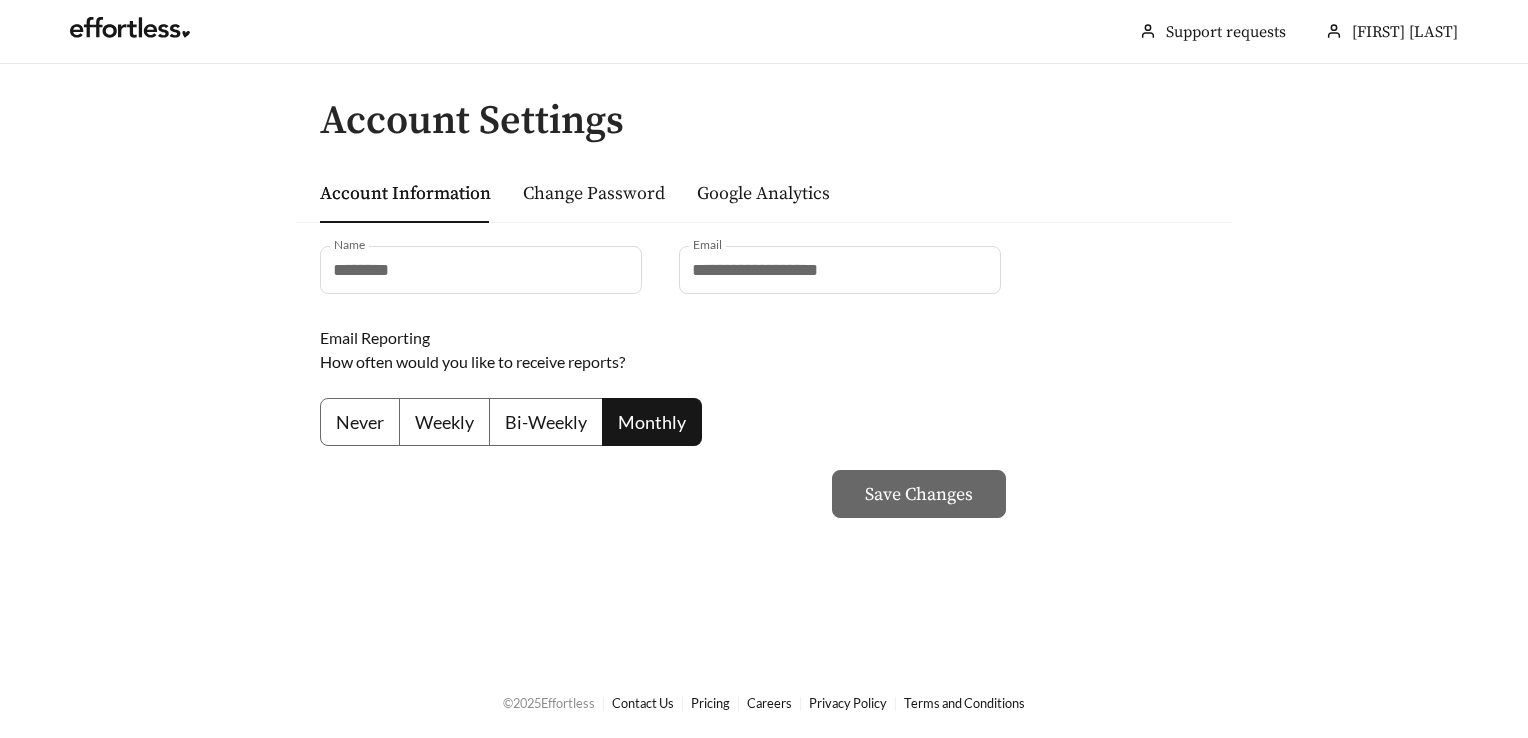 drag, startPoint x: 1192, startPoint y: 23, endPoint x: 1004, endPoint y: 383, distance: 406.133 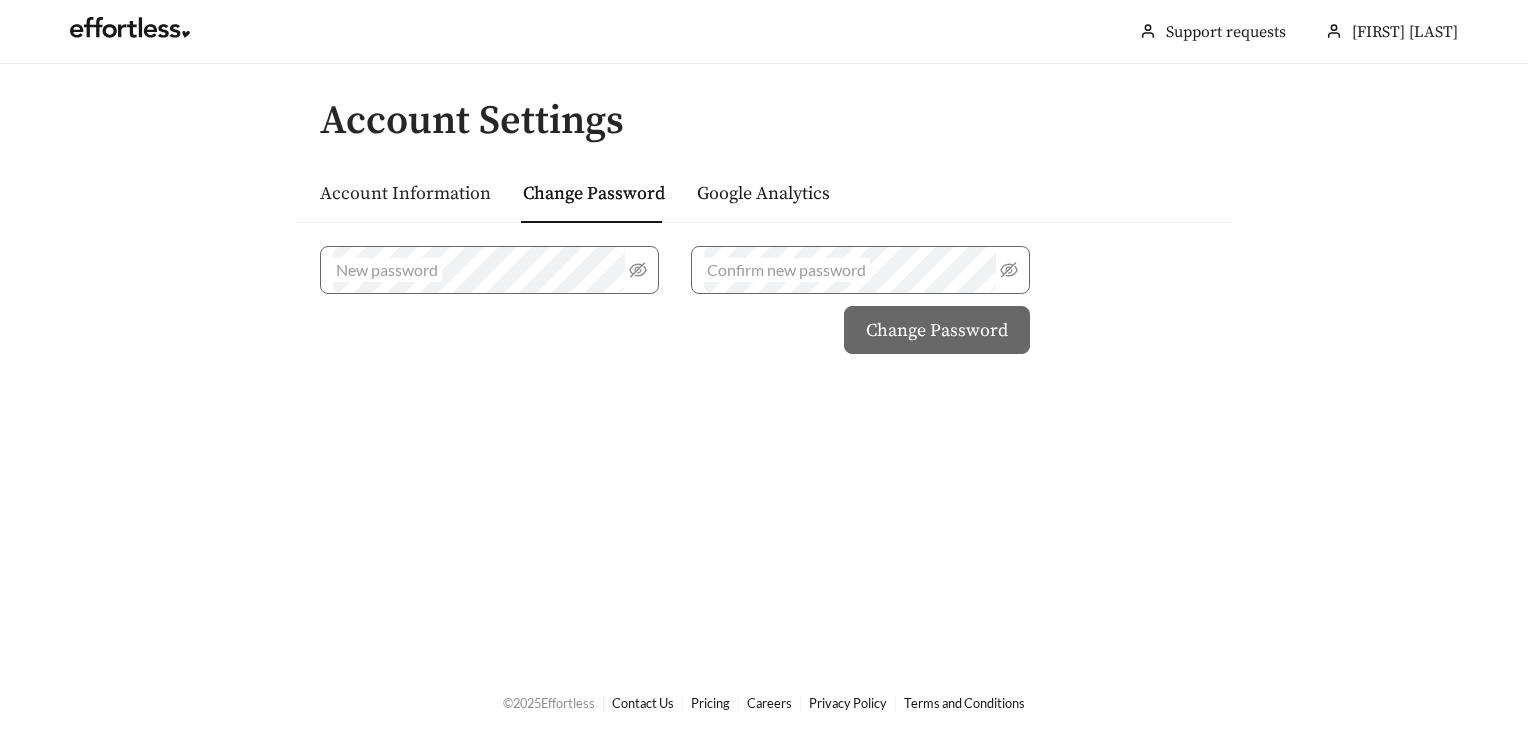 click on "Account Information" at bounding box center (405, 193) 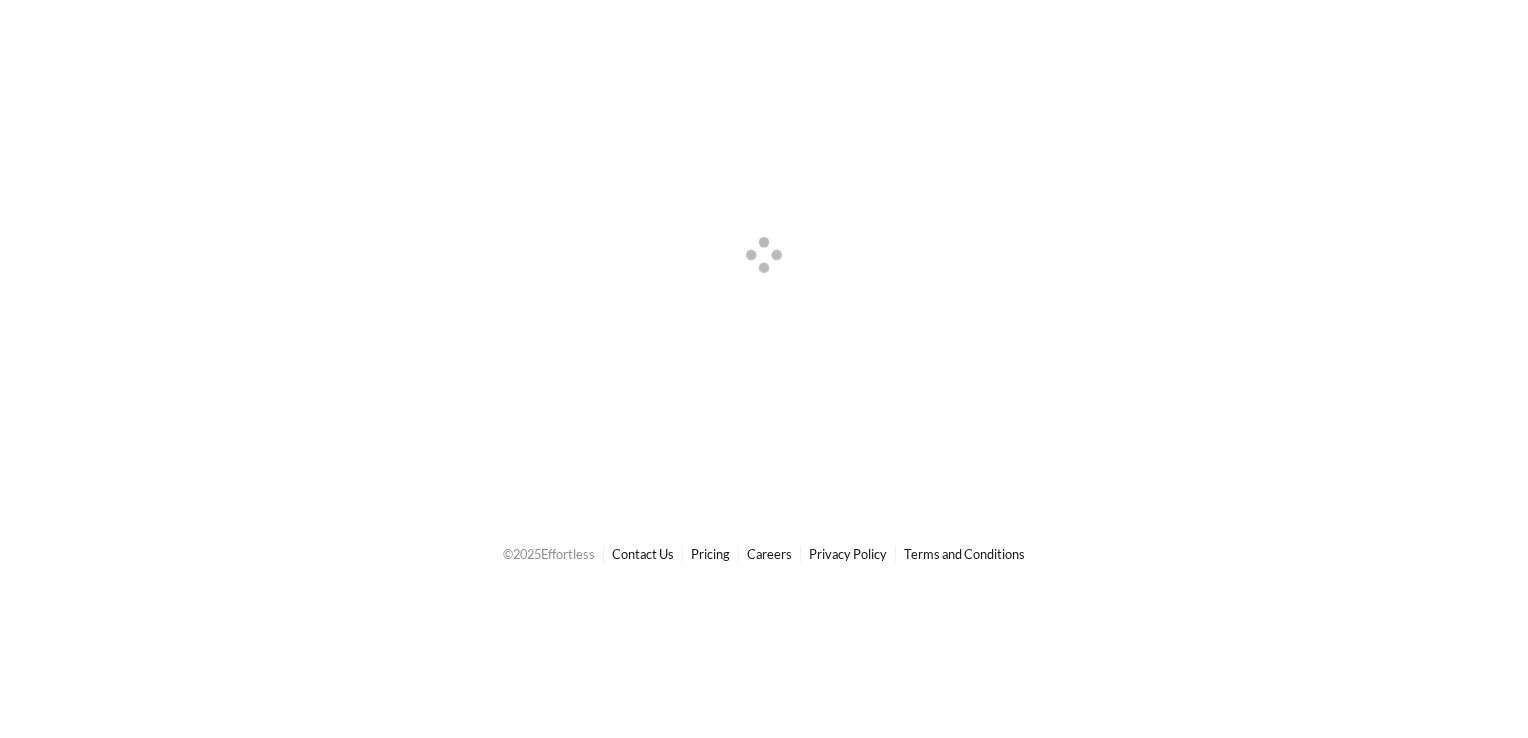 scroll, scrollTop: 0, scrollLeft: 0, axis: both 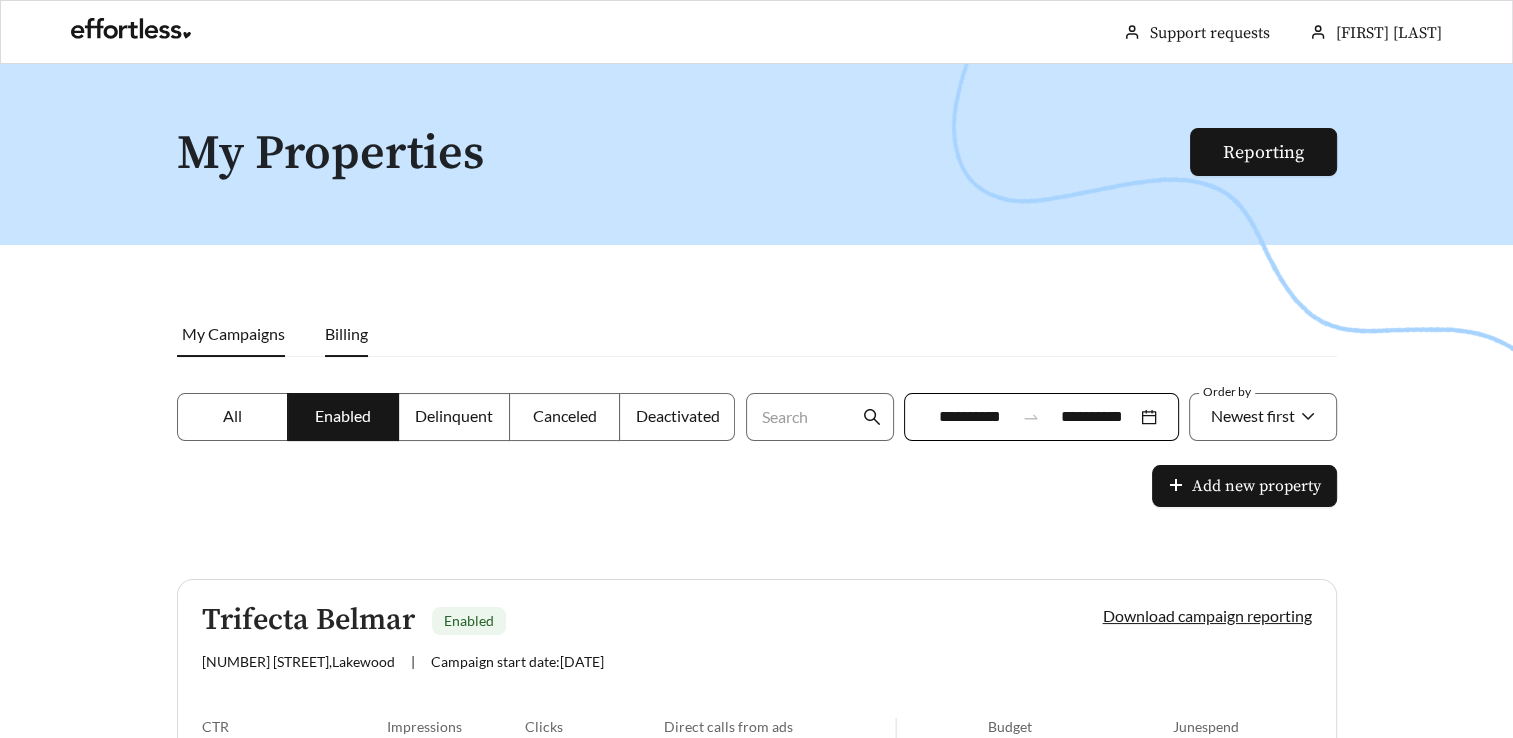 click on "Billing" at bounding box center [346, 333] 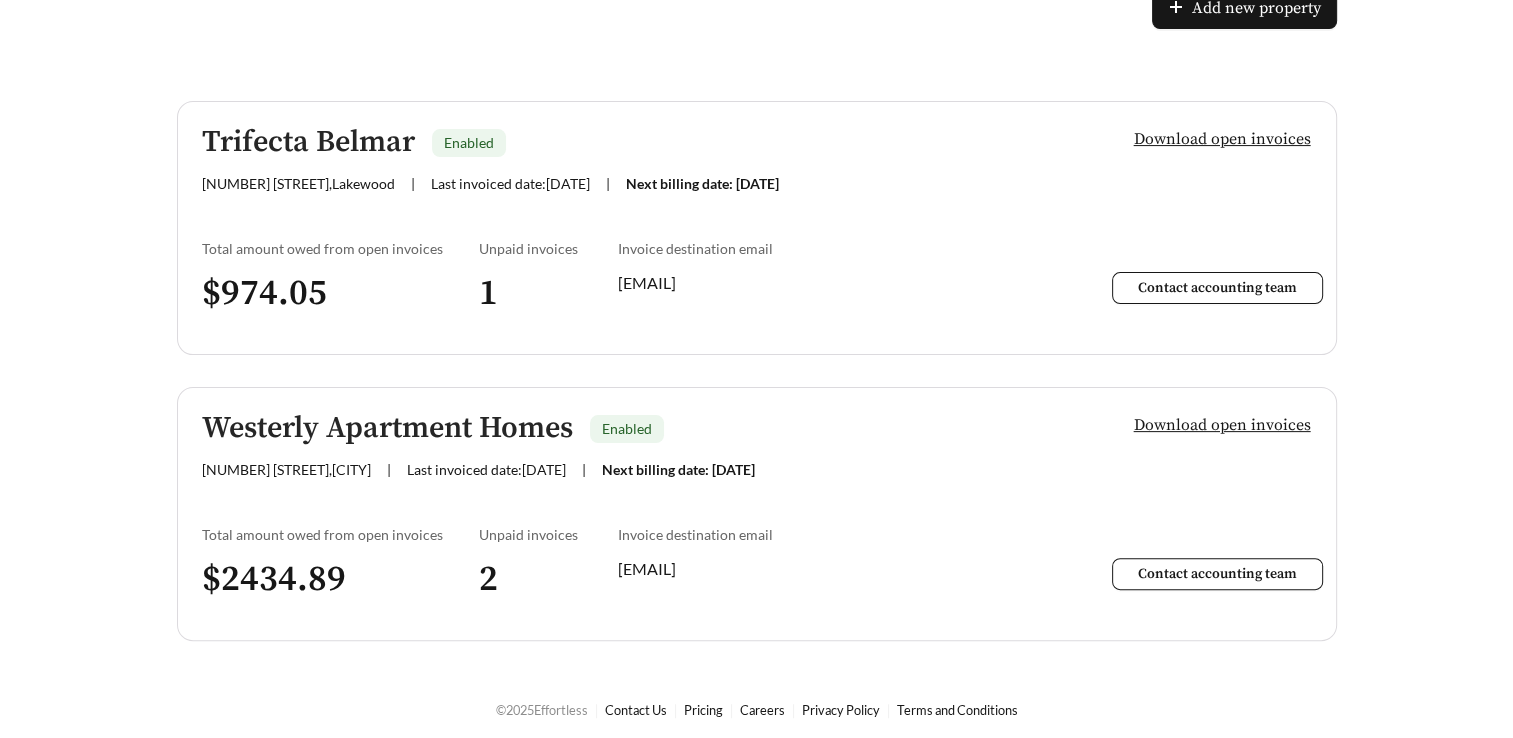 scroll, scrollTop: 483, scrollLeft: 0, axis: vertical 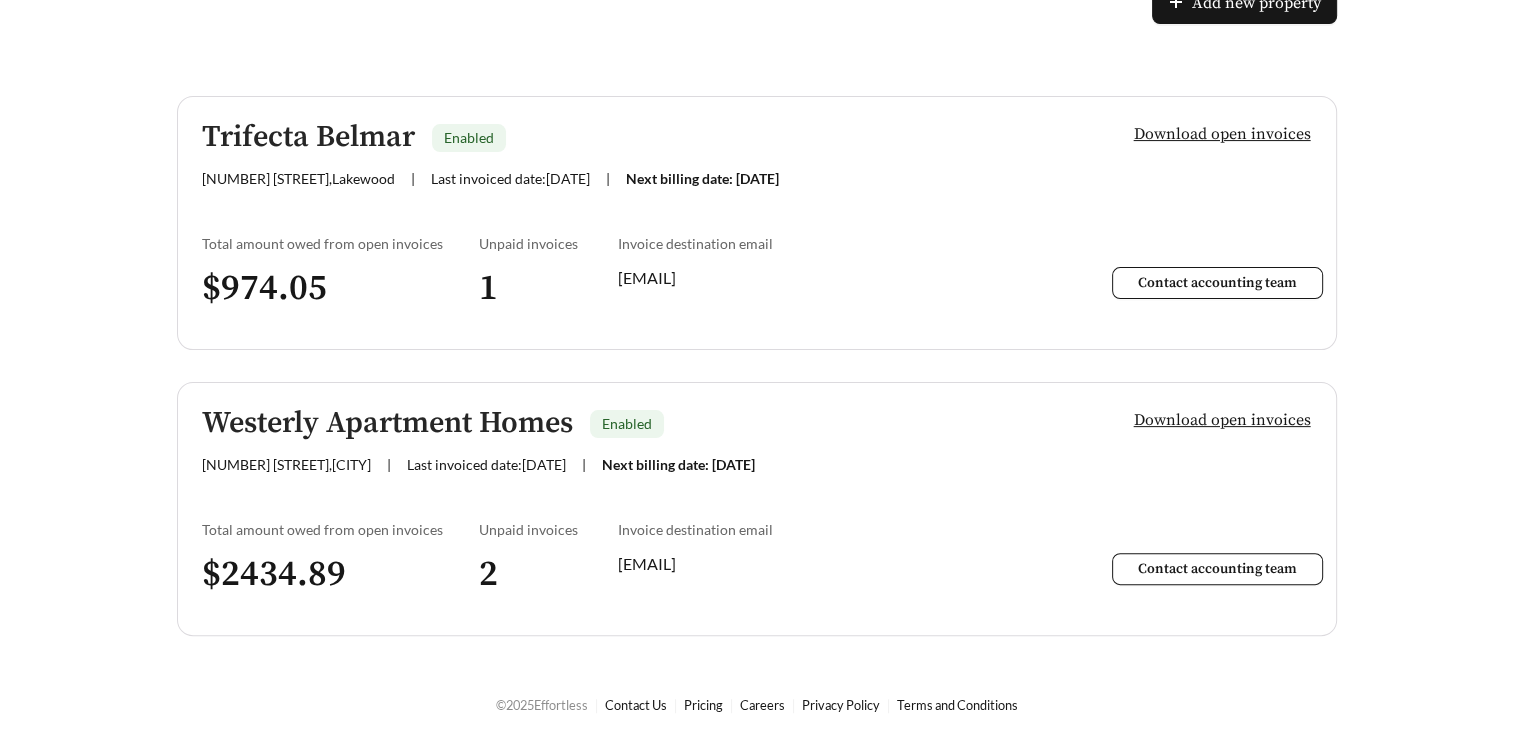 click on "2" at bounding box center (548, 574) 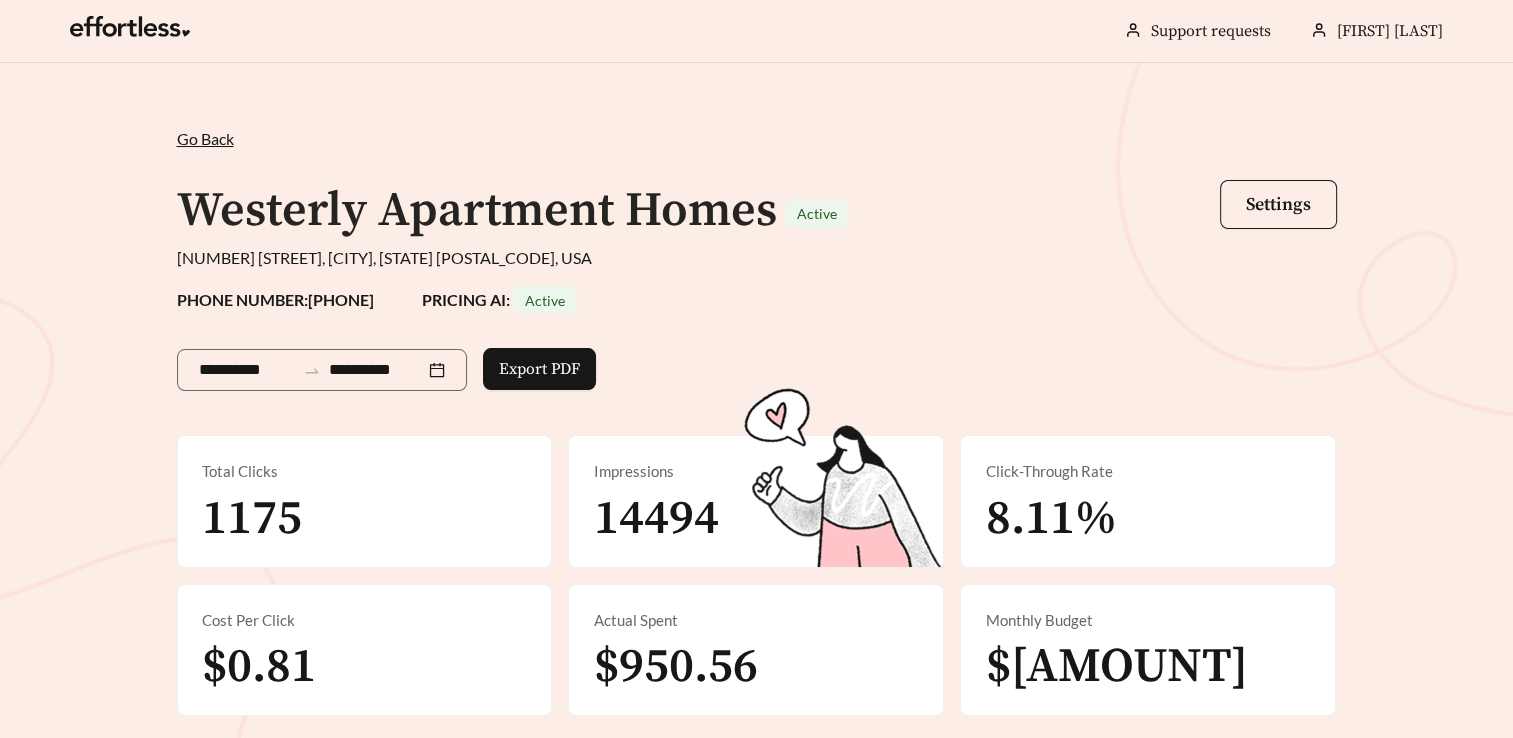 scroll, scrollTop: 0, scrollLeft: 0, axis: both 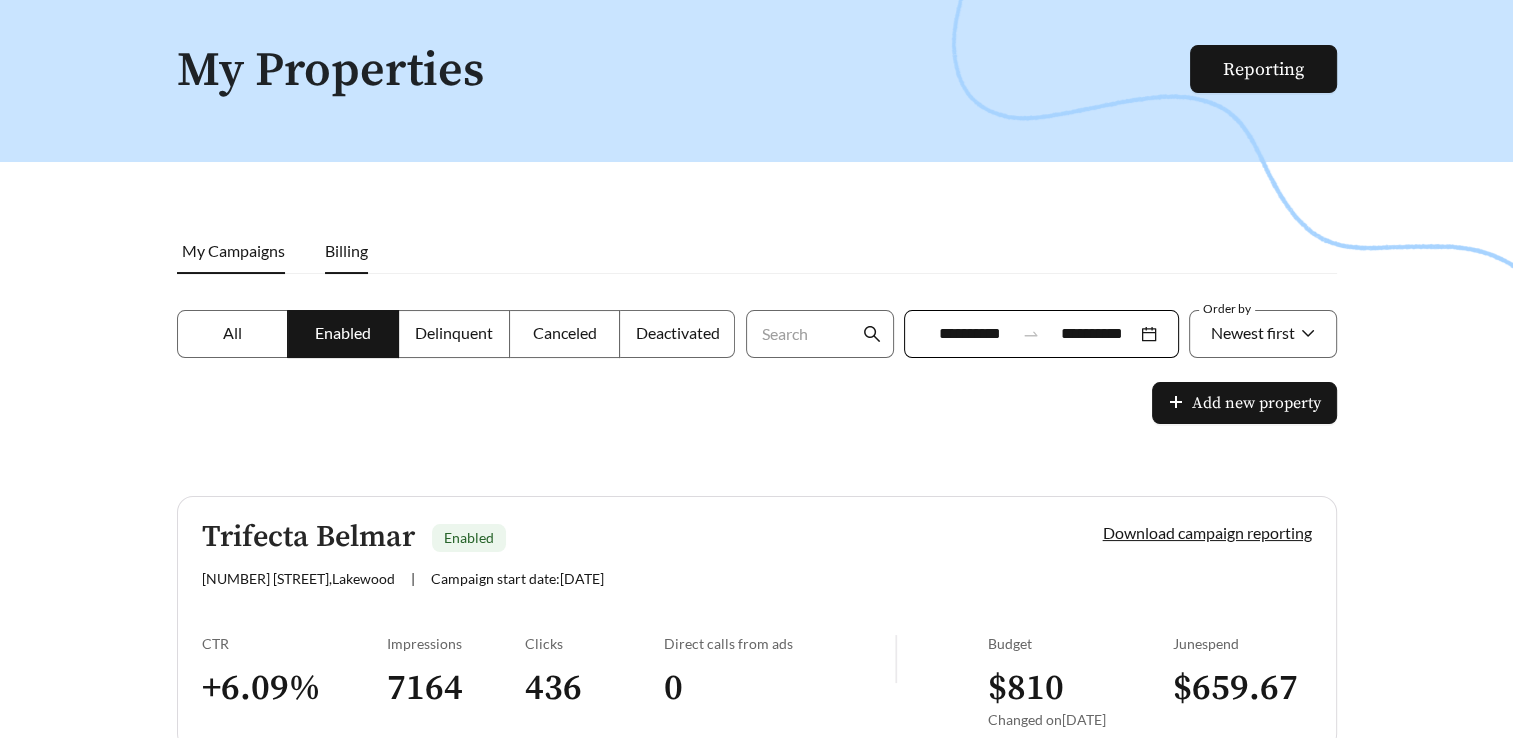 click on "Billing" at bounding box center (346, 250) 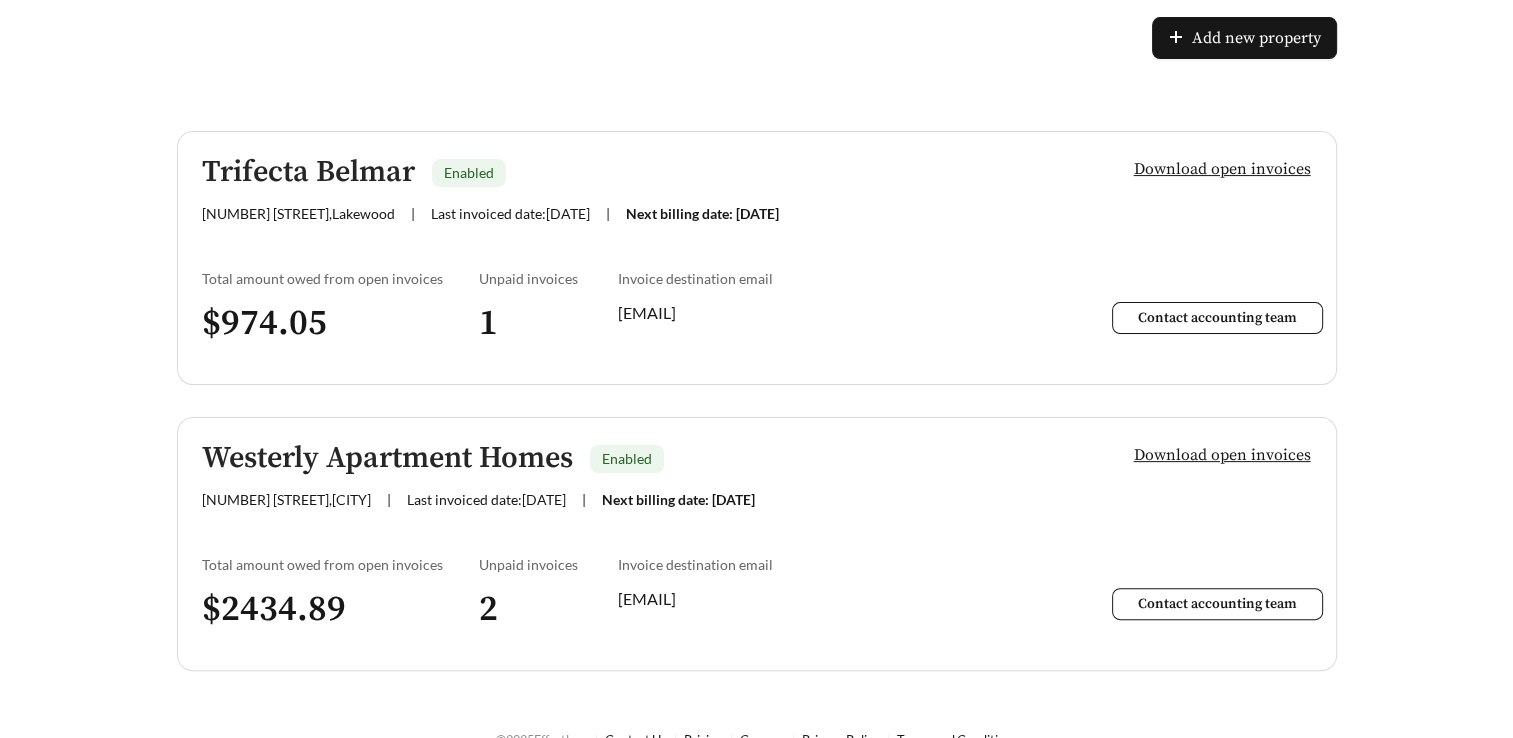 scroll, scrollTop: 483, scrollLeft: 0, axis: vertical 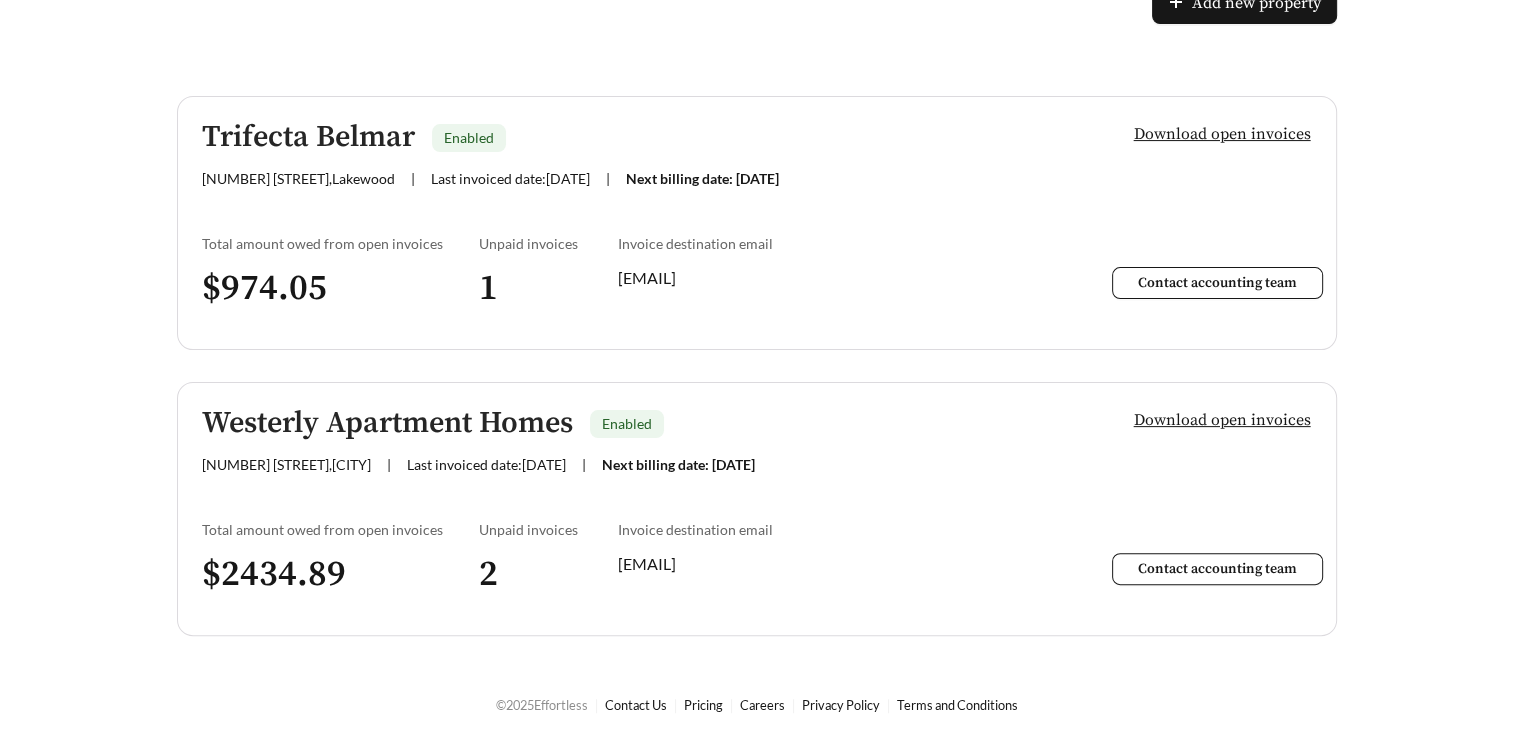 click on "Download open invoices" at bounding box center [1222, 420] 